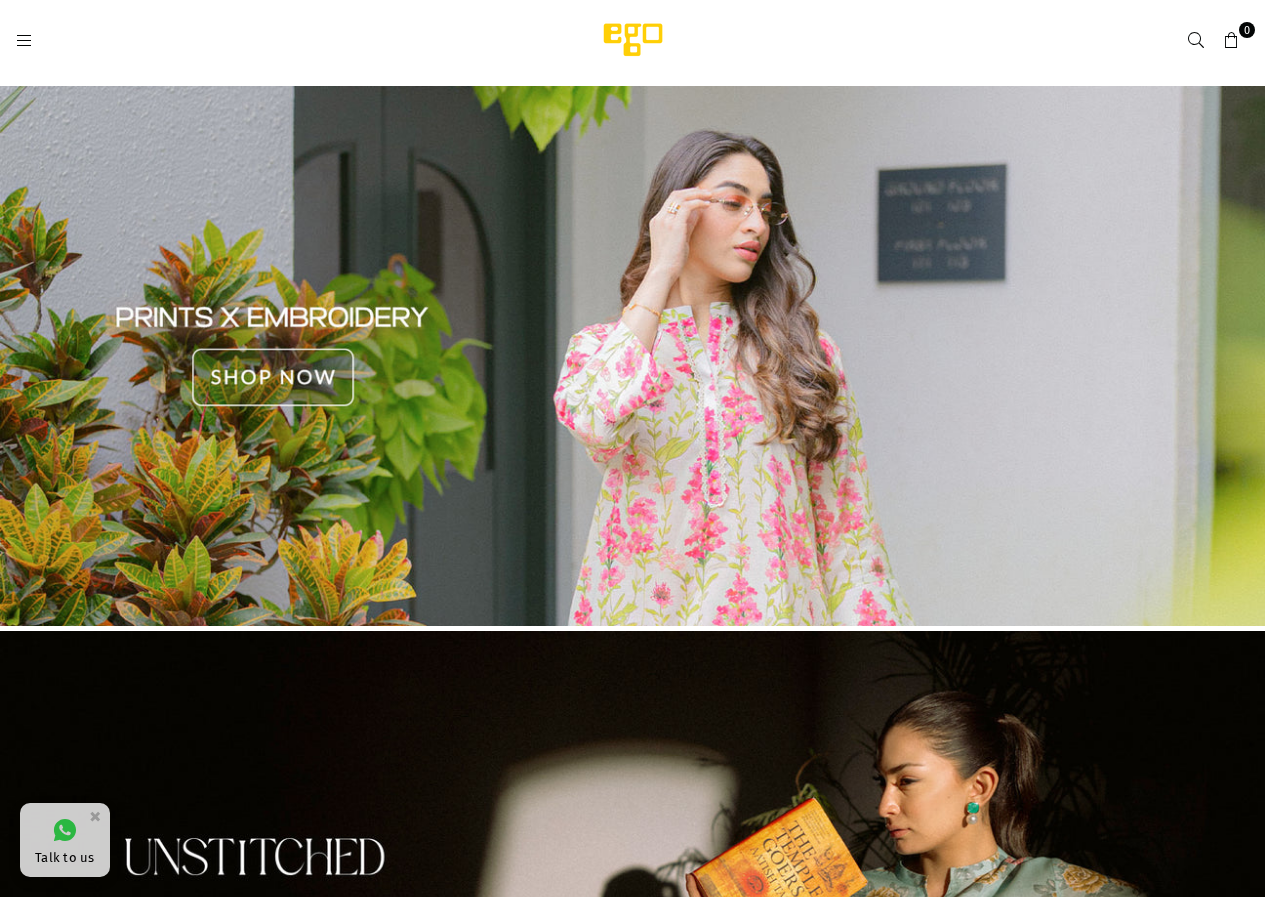 scroll, scrollTop: 0, scrollLeft: 0, axis: both 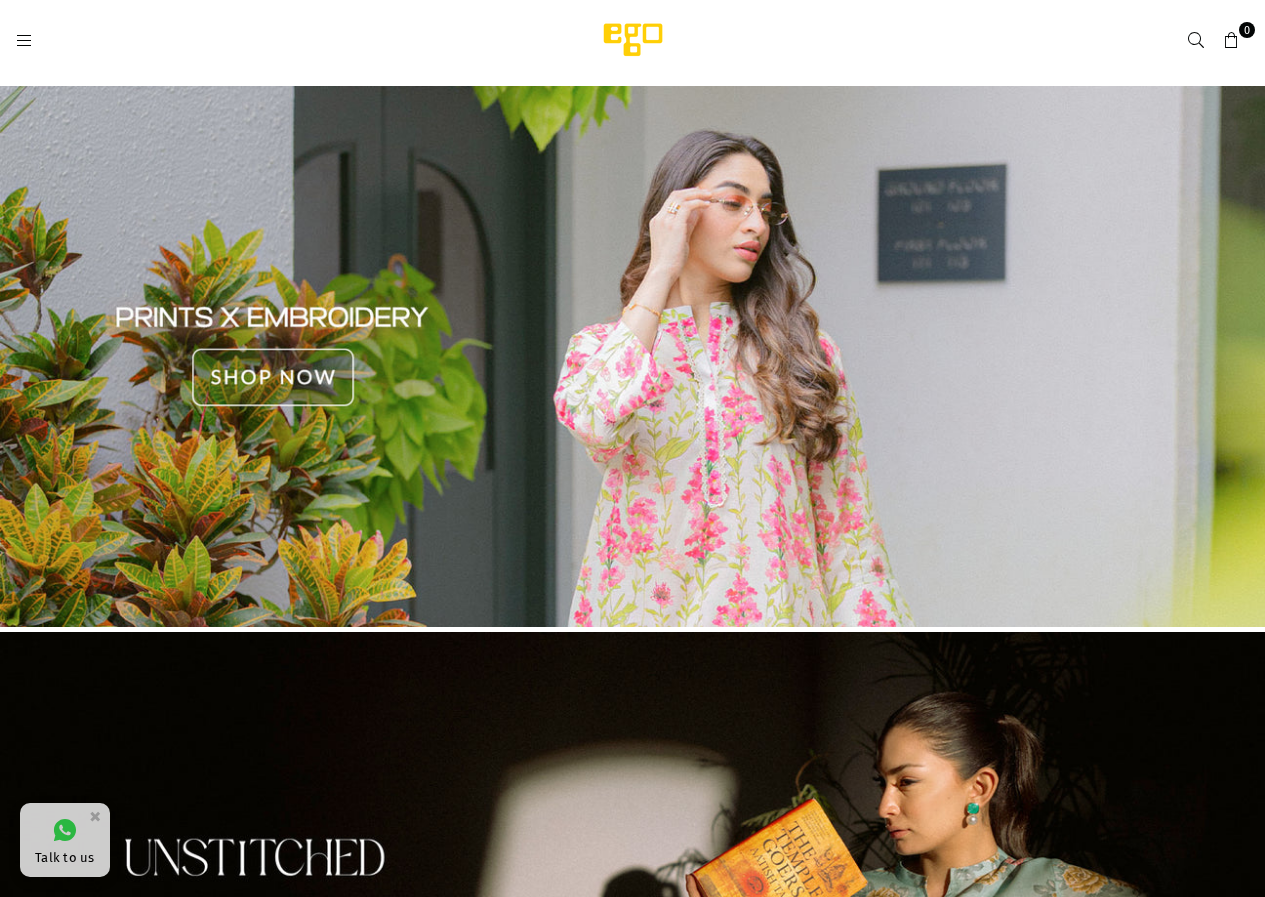 click at bounding box center (24, 41) 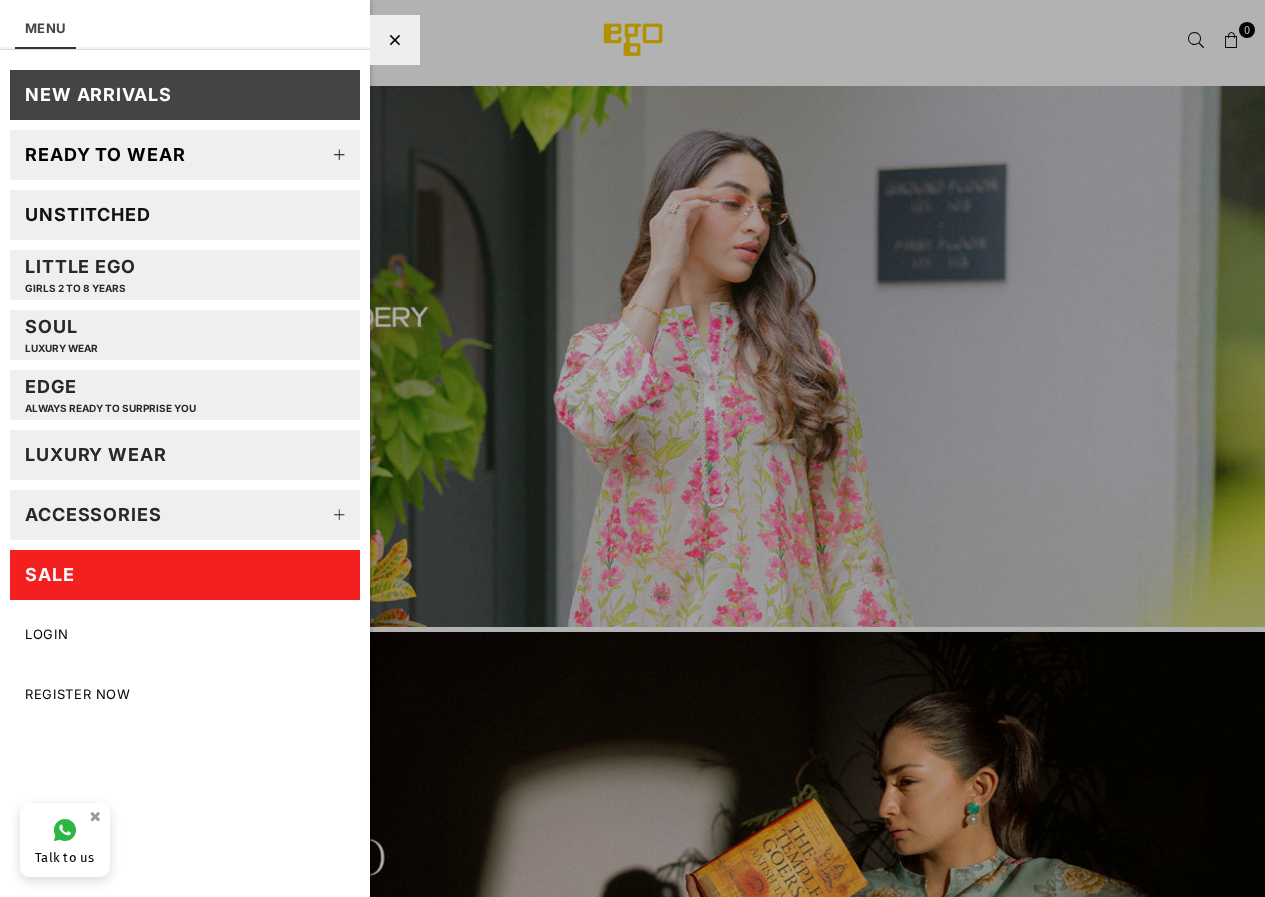 click at bounding box center (340, 155) 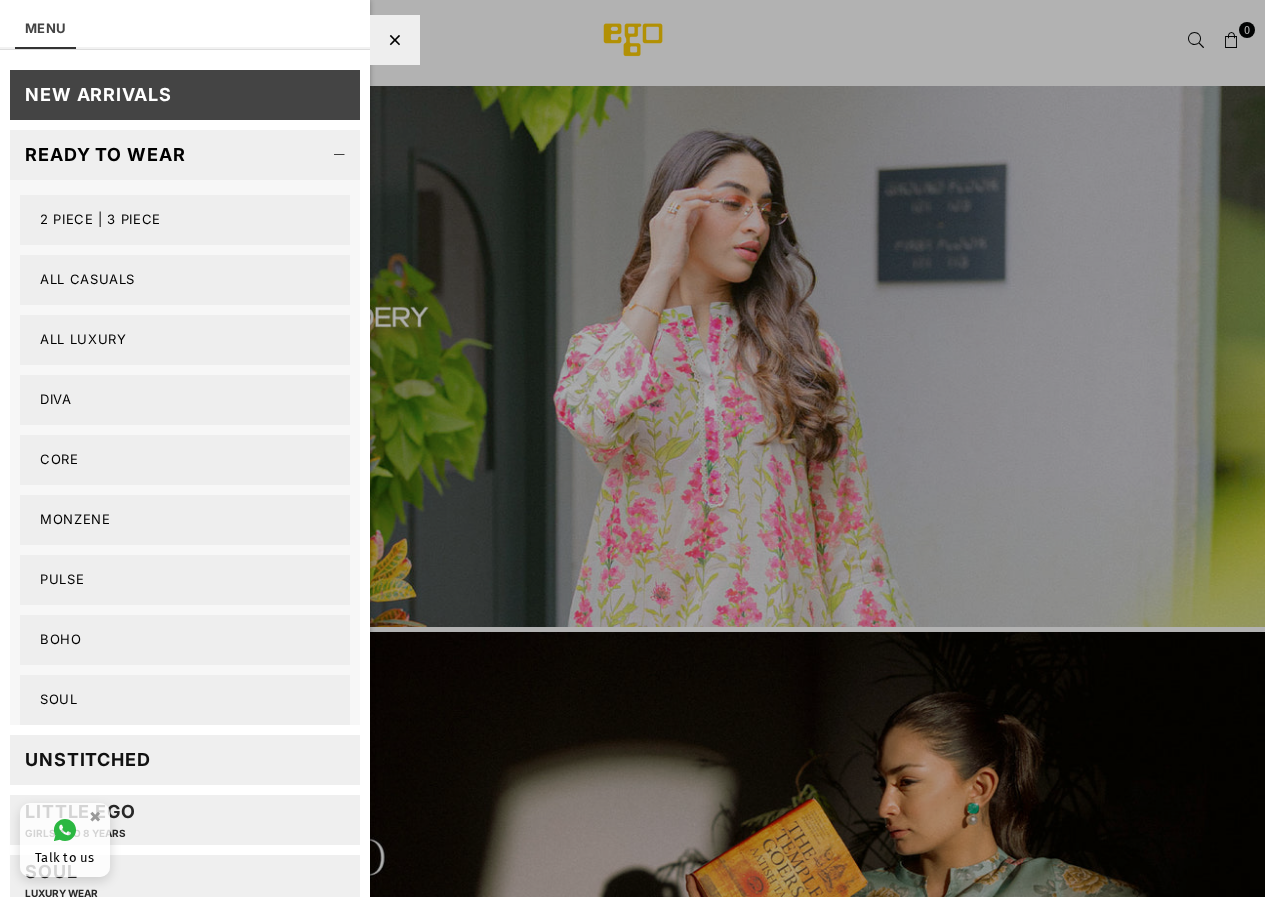 click on "Ready to wear" at bounding box center [105, 154] 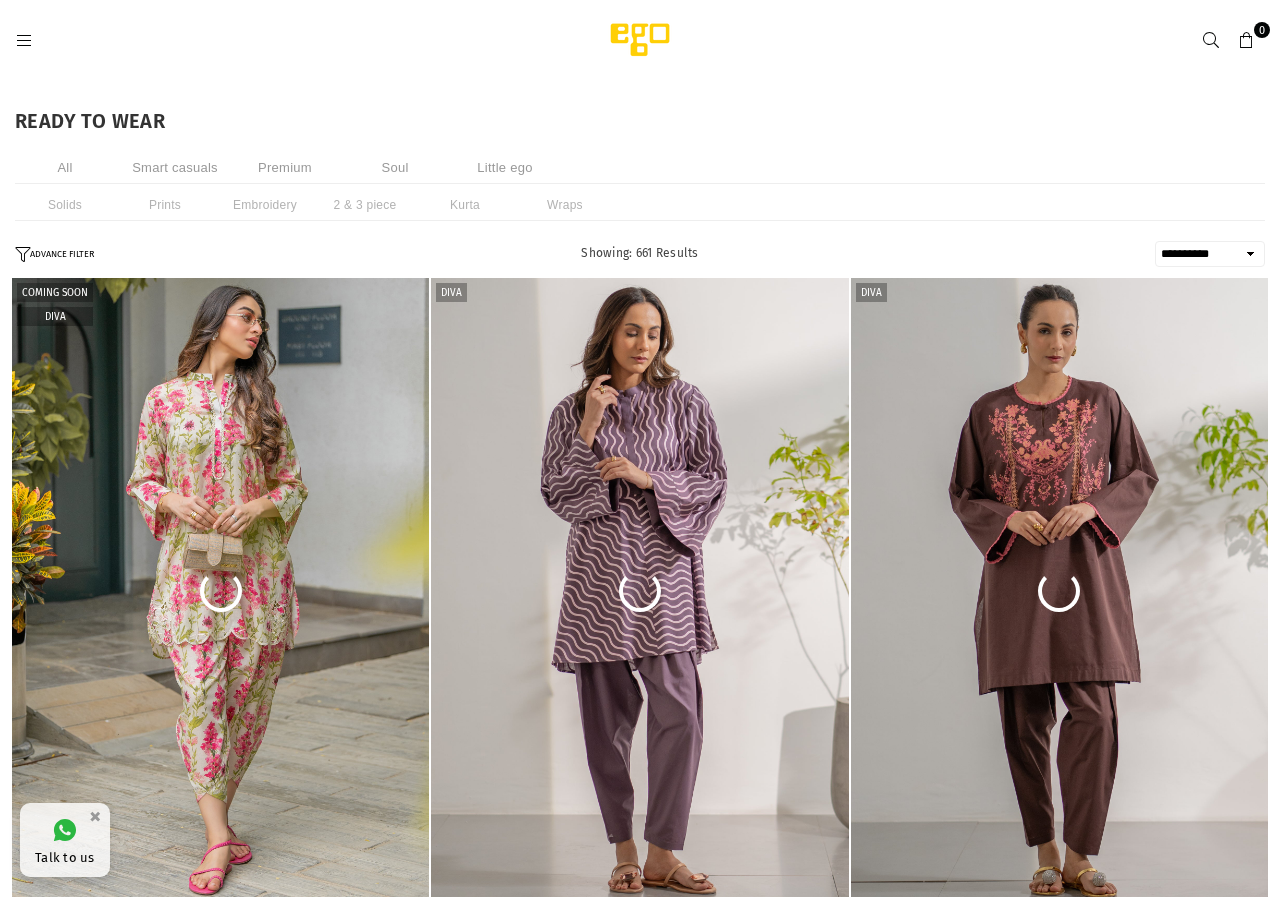 select on "**********" 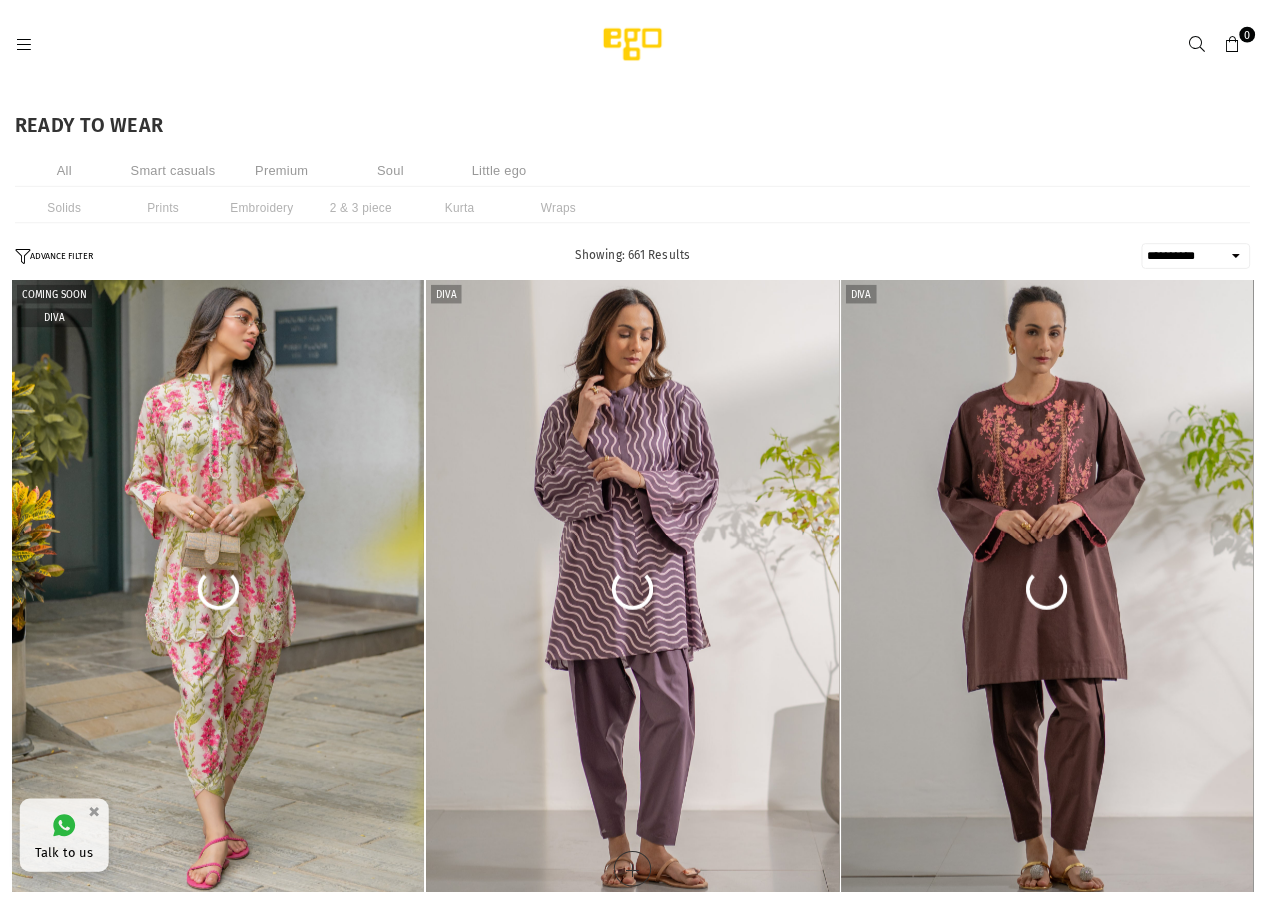 scroll, scrollTop: 0, scrollLeft: 0, axis: both 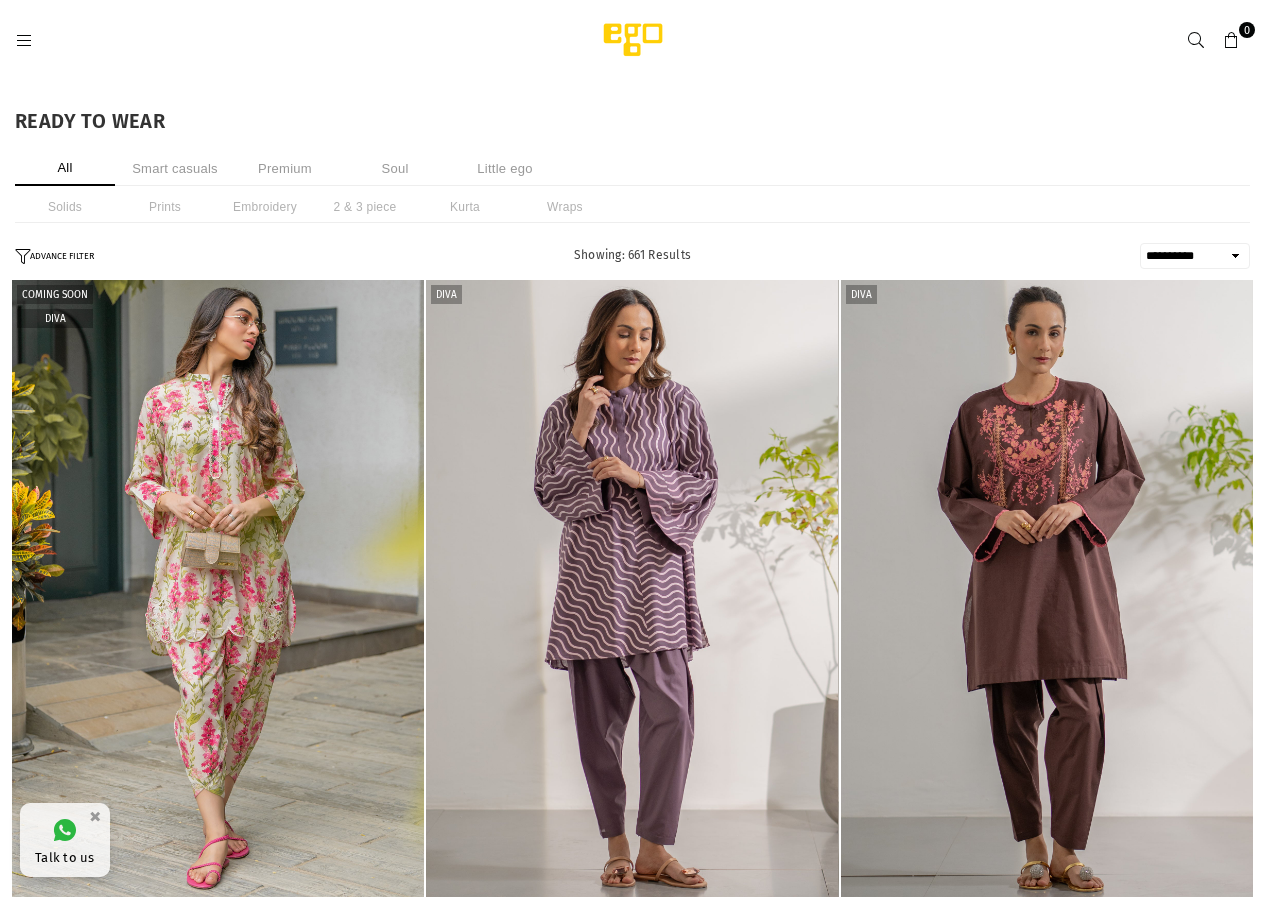click at bounding box center (24, 41) 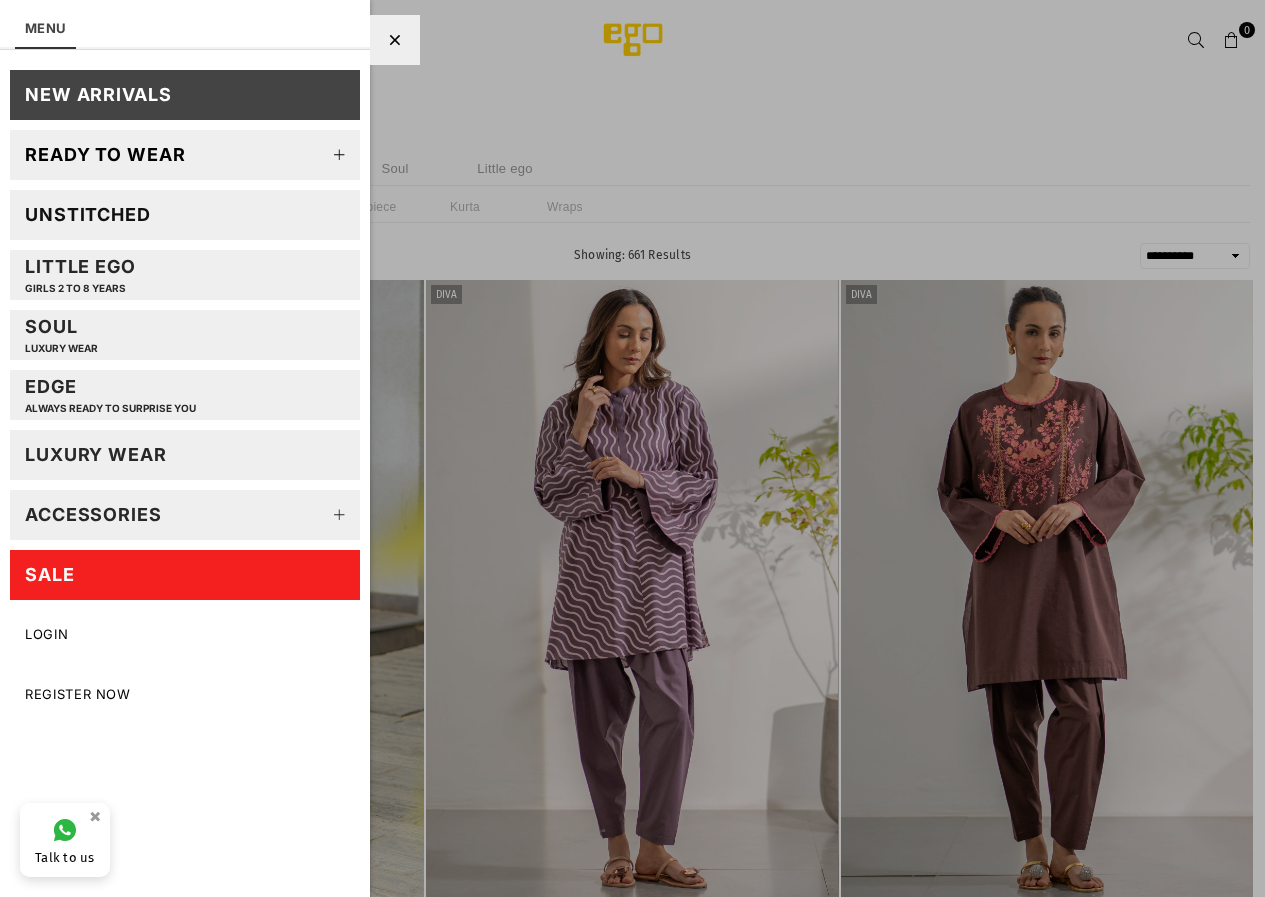scroll, scrollTop: 0, scrollLeft: 0, axis: both 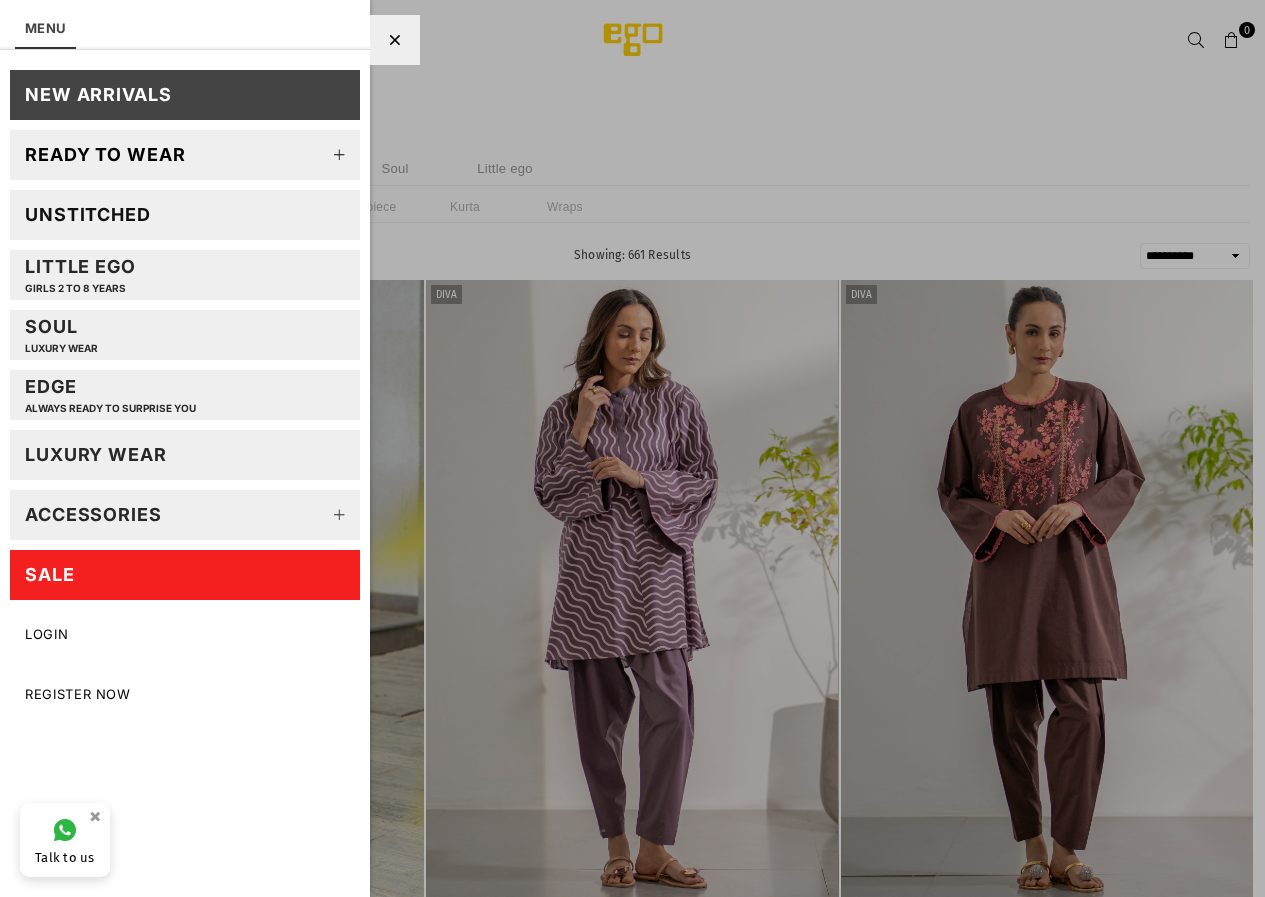 click at bounding box center (632, 448) 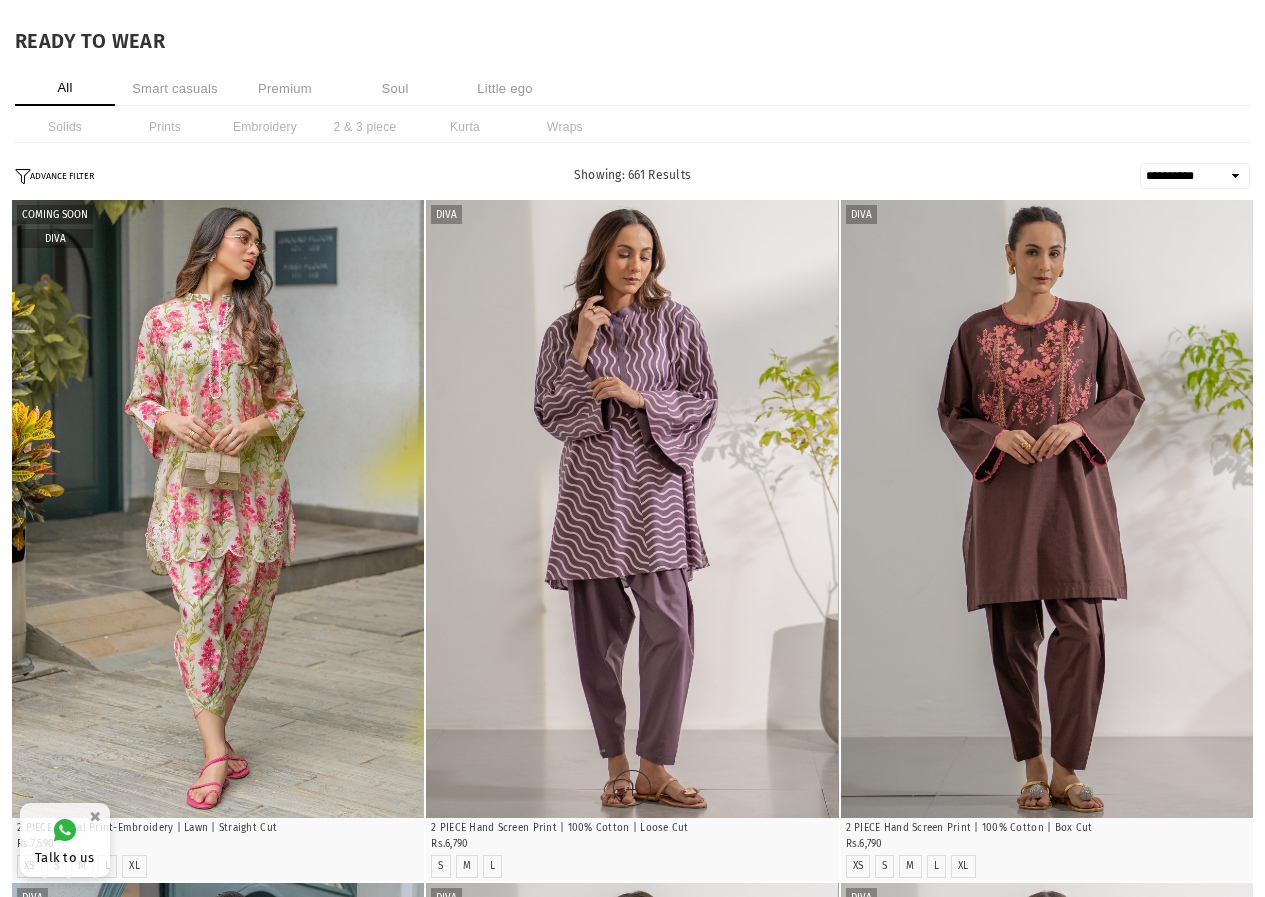 scroll, scrollTop: 0, scrollLeft: 0, axis: both 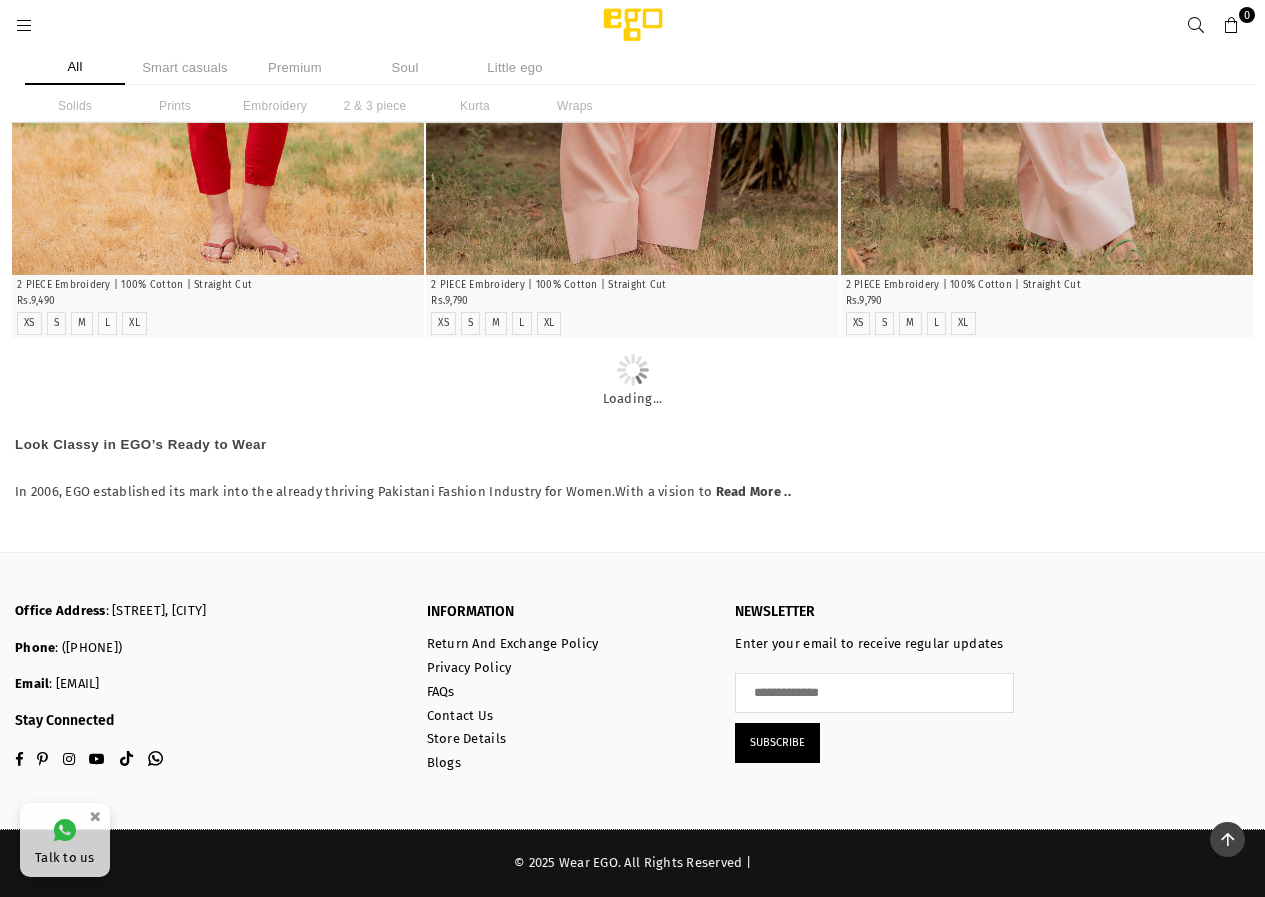 click at bounding box center [24, 26] 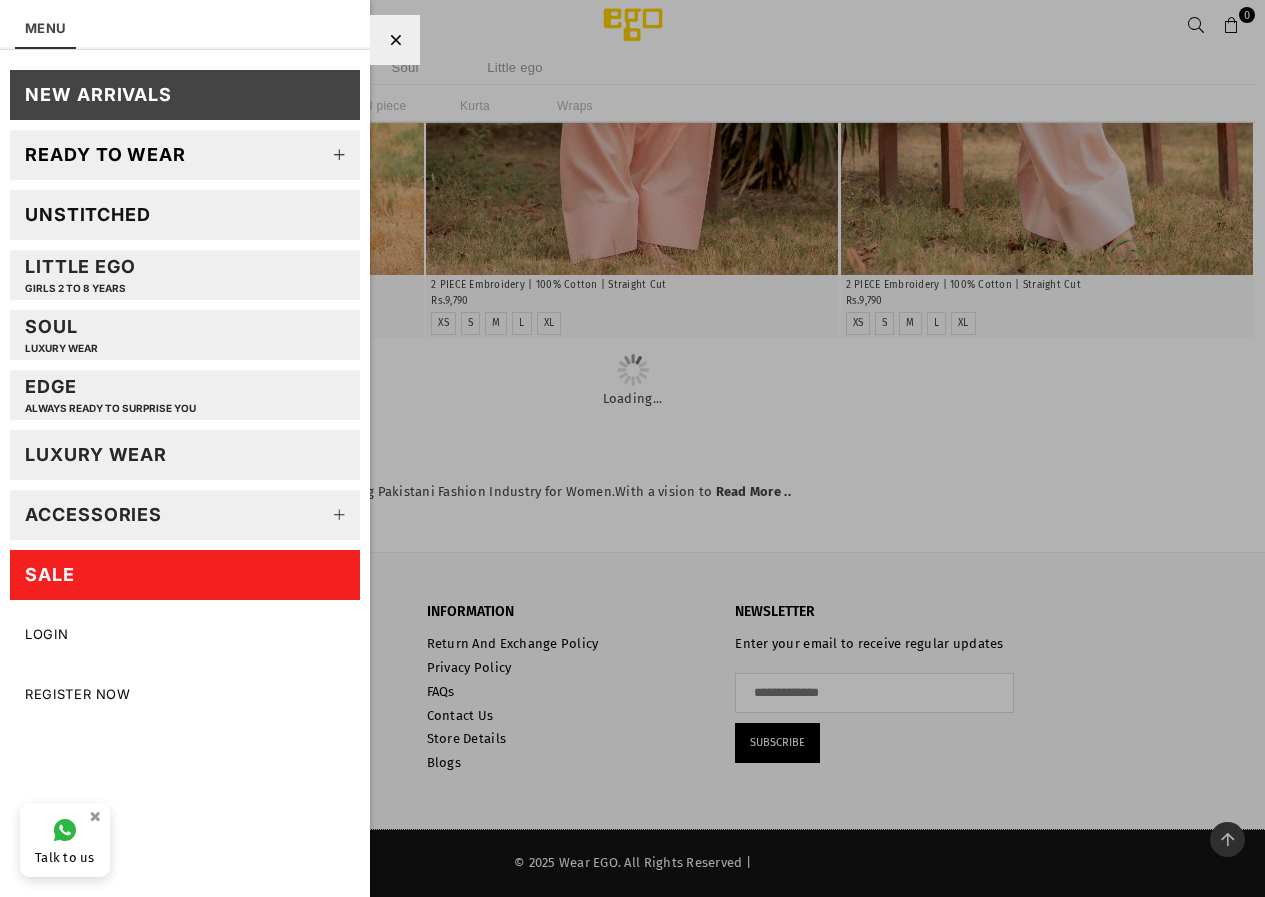 click on "SALE" at bounding box center (185, 575) 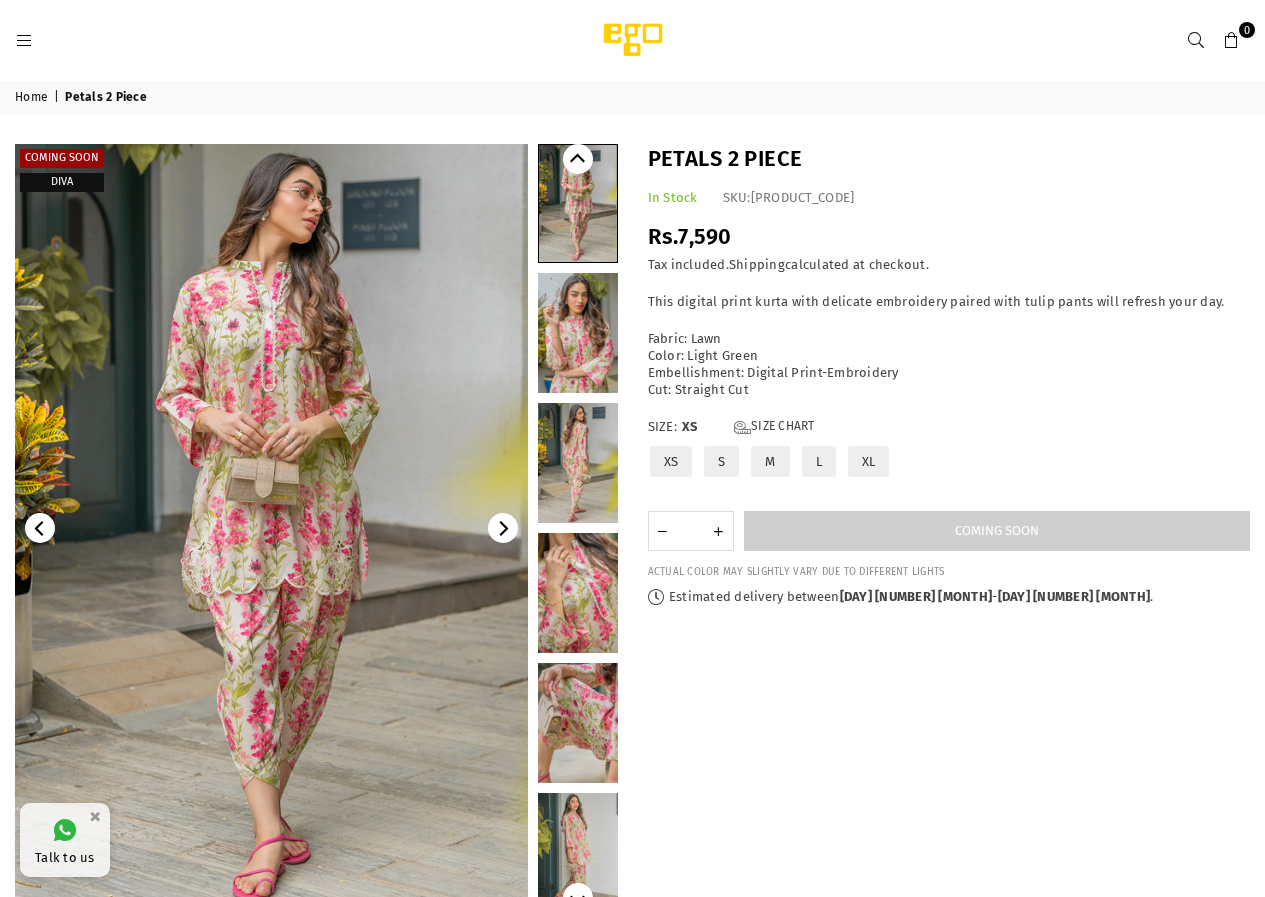 scroll, scrollTop: 0, scrollLeft: 0, axis: both 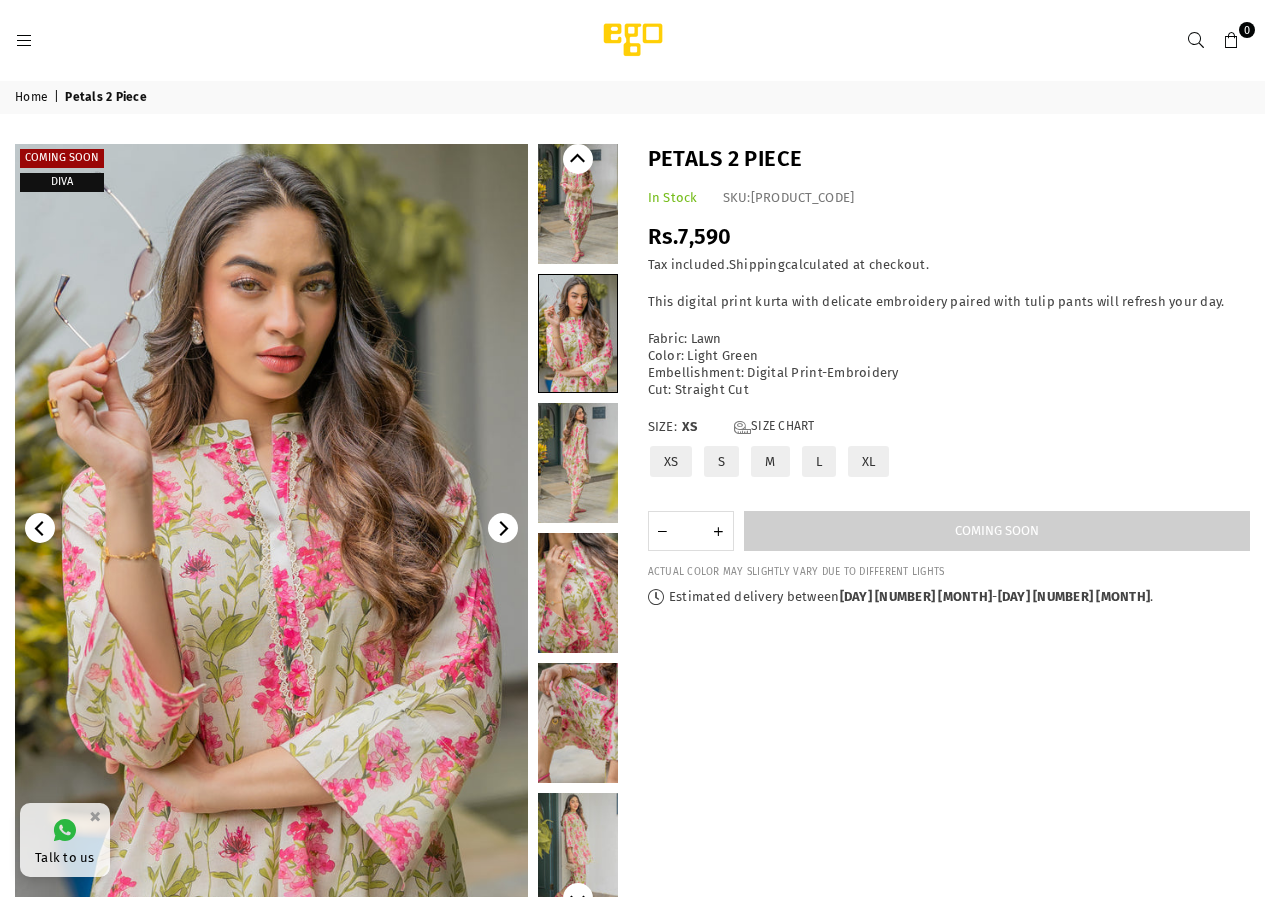 click at bounding box center (578, 463) 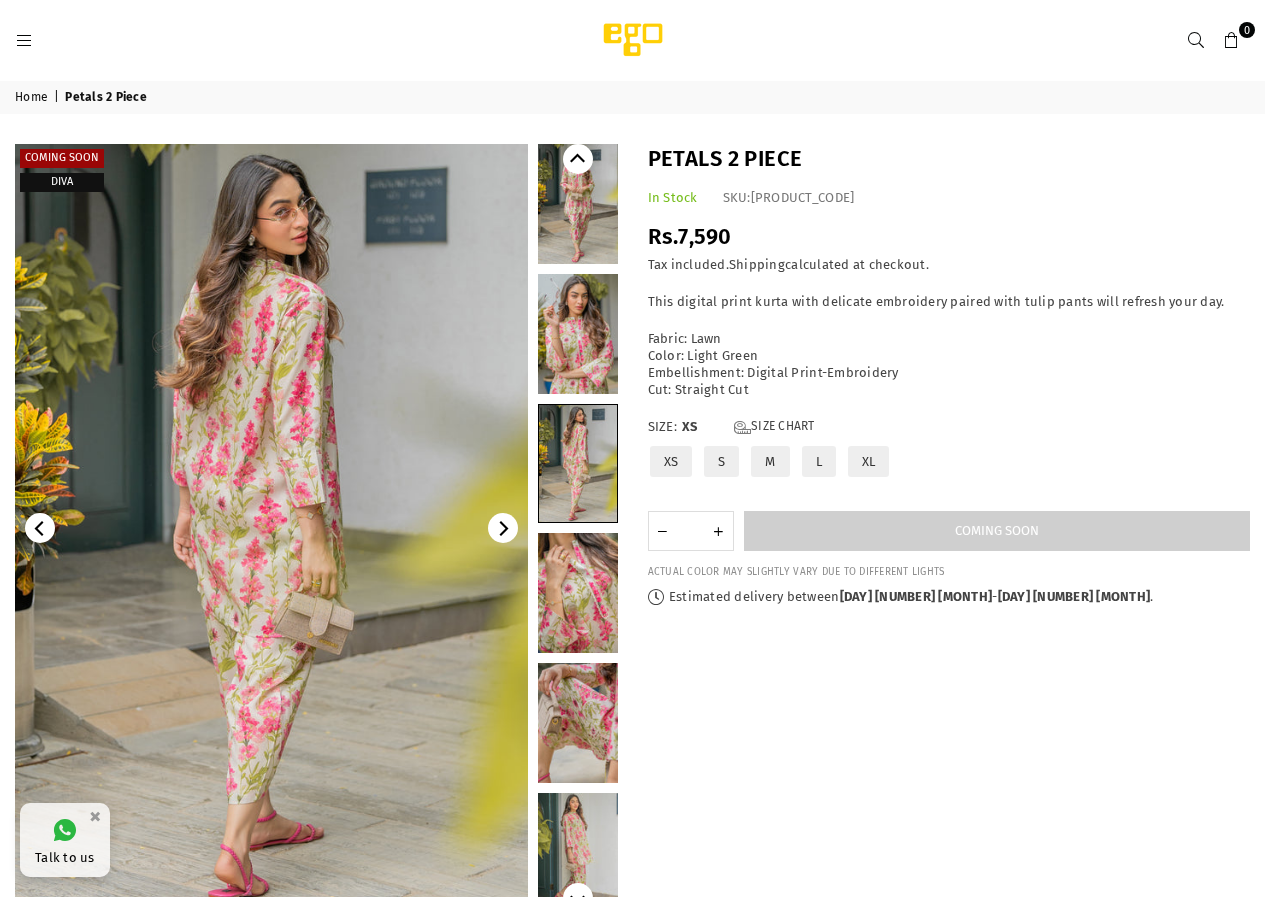 click at bounding box center [578, 593] 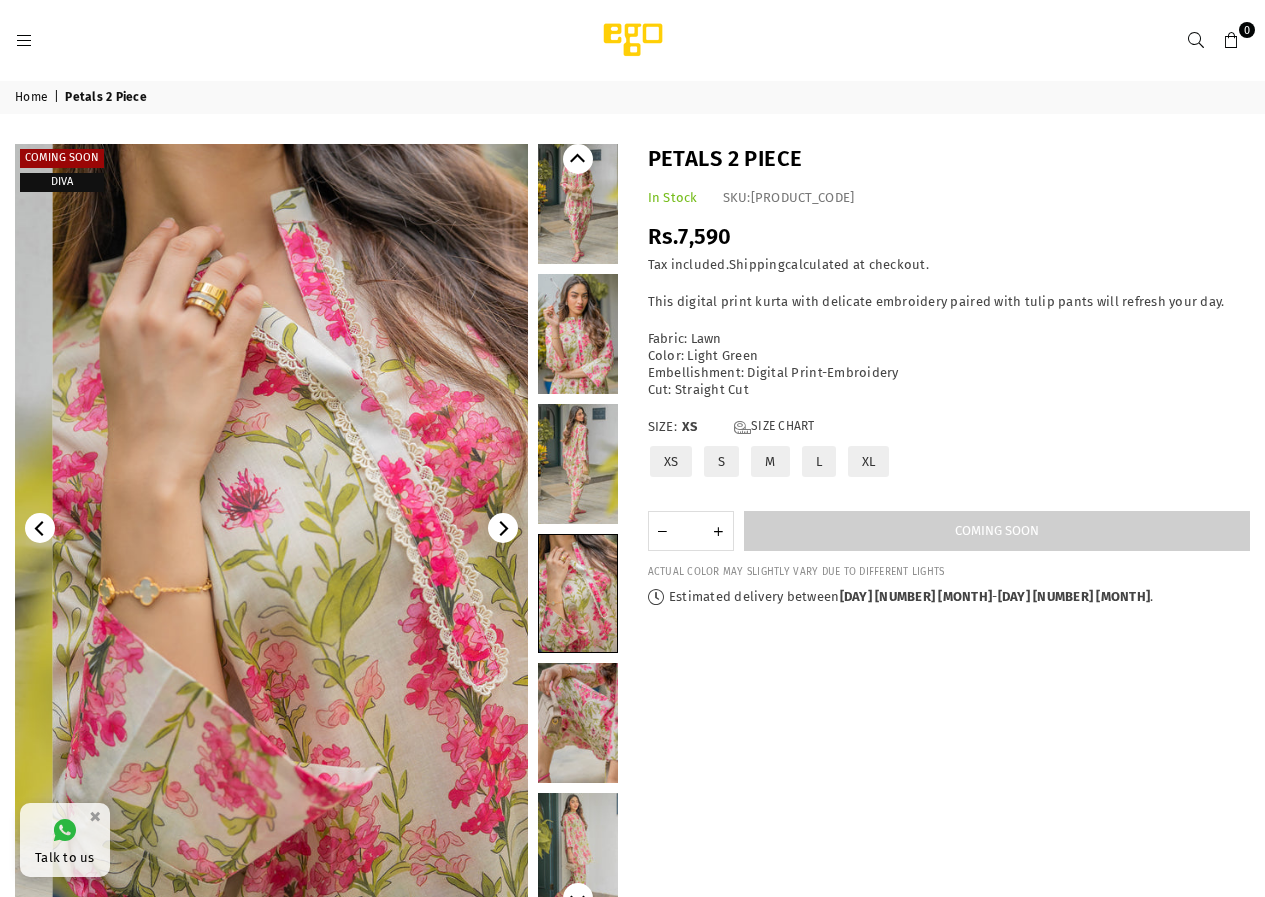 scroll, scrollTop: 35, scrollLeft: 0, axis: vertical 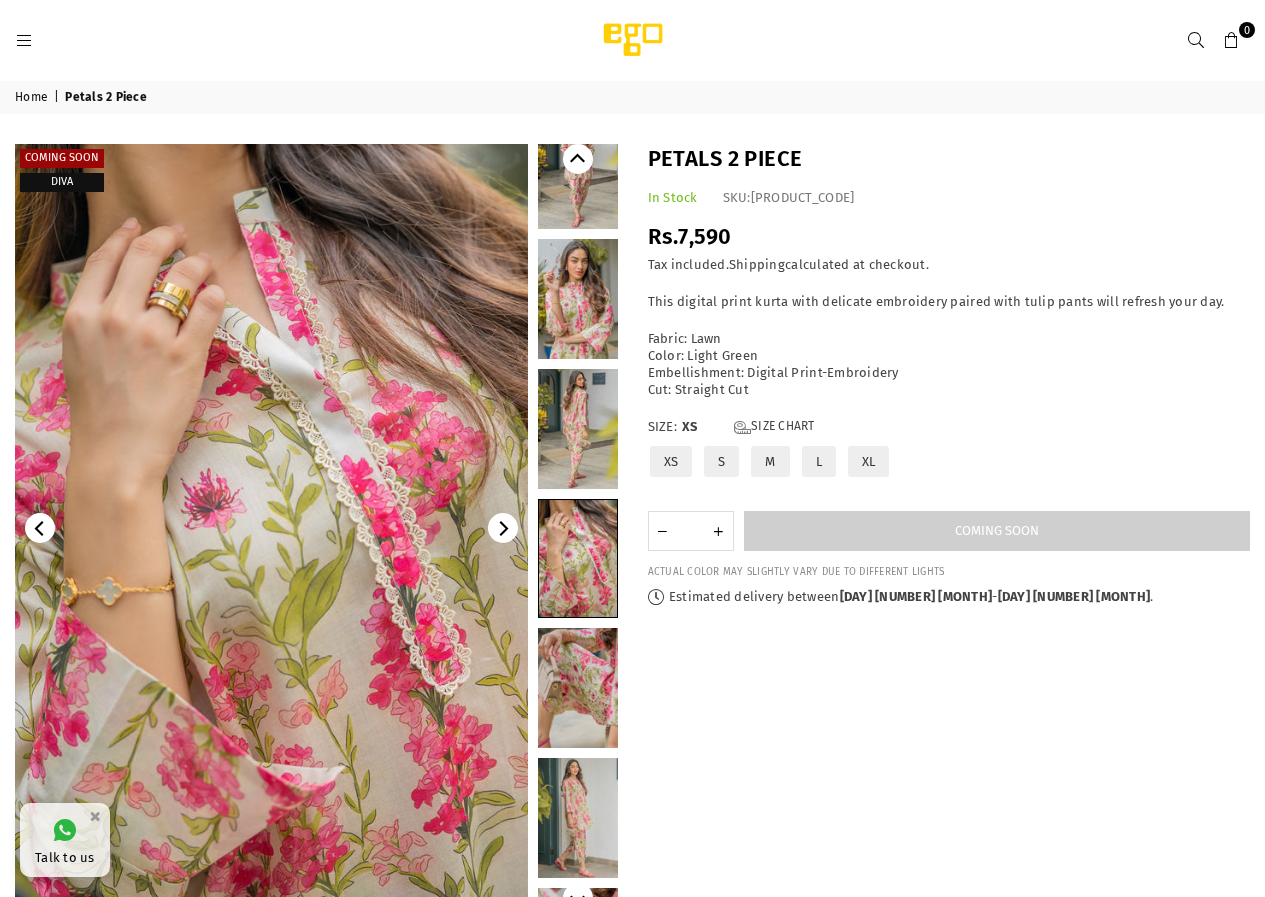 click at bounding box center [578, 688] 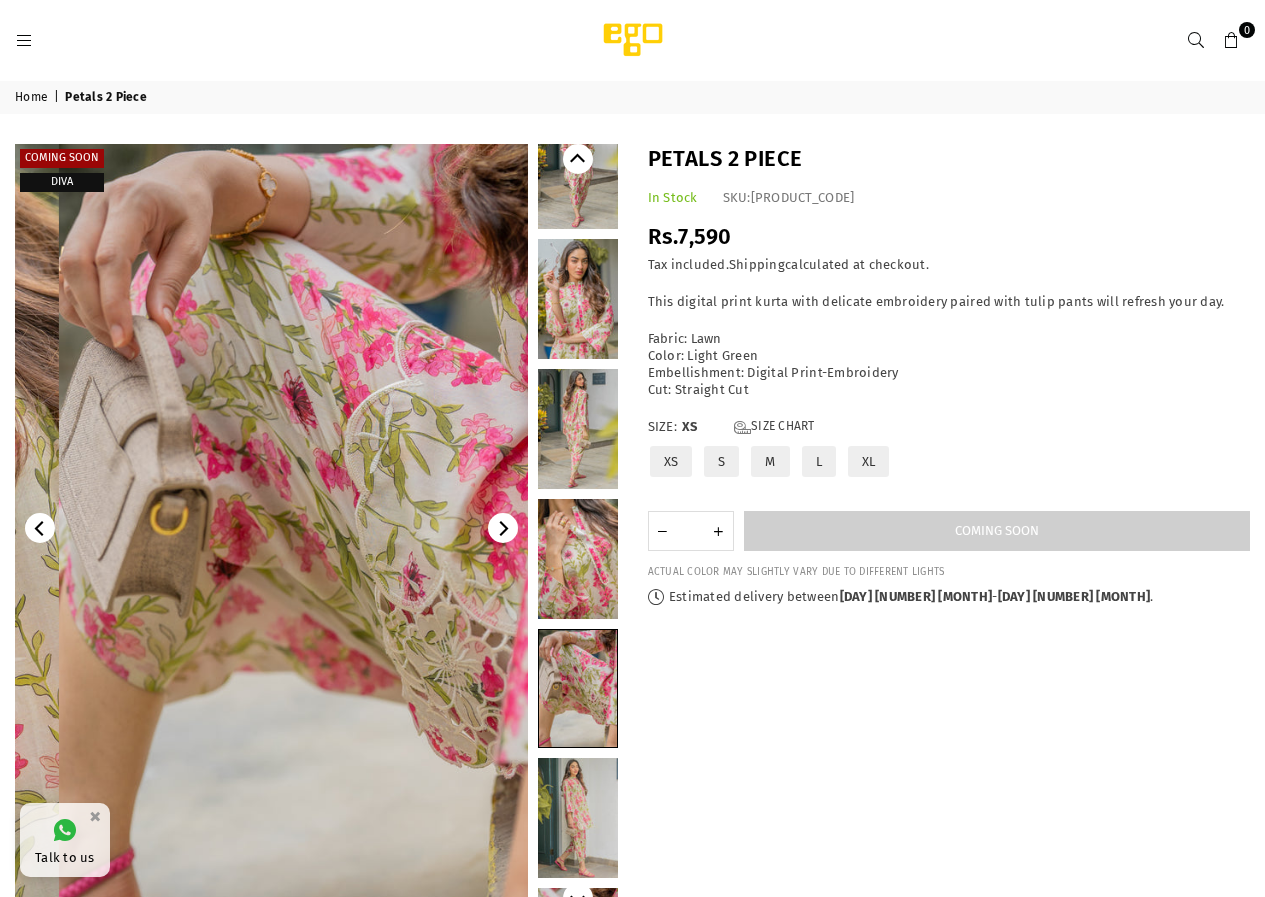 scroll, scrollTop: 140, scrollLeft: 0, axis: vertical 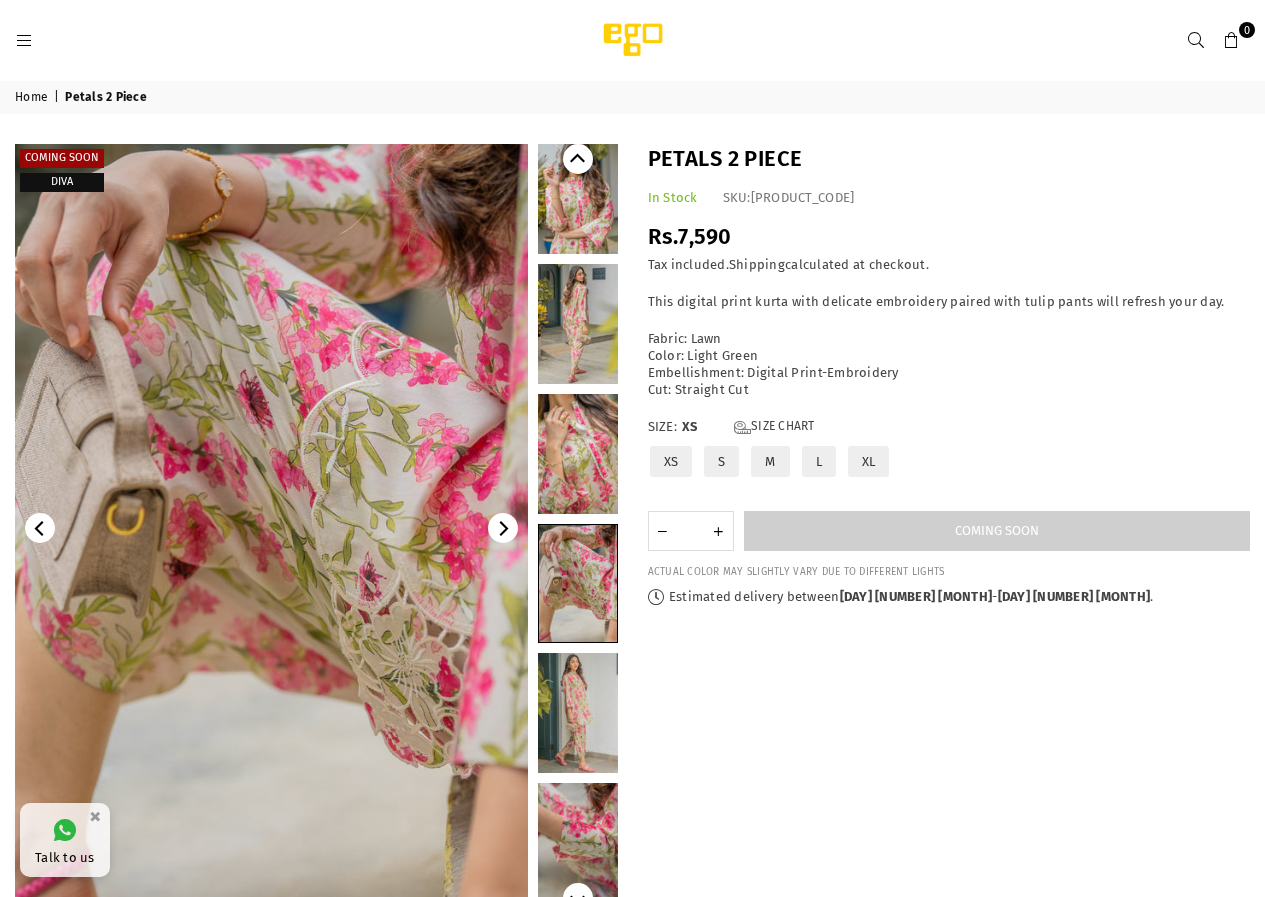 click at bounding box center (578, 843) 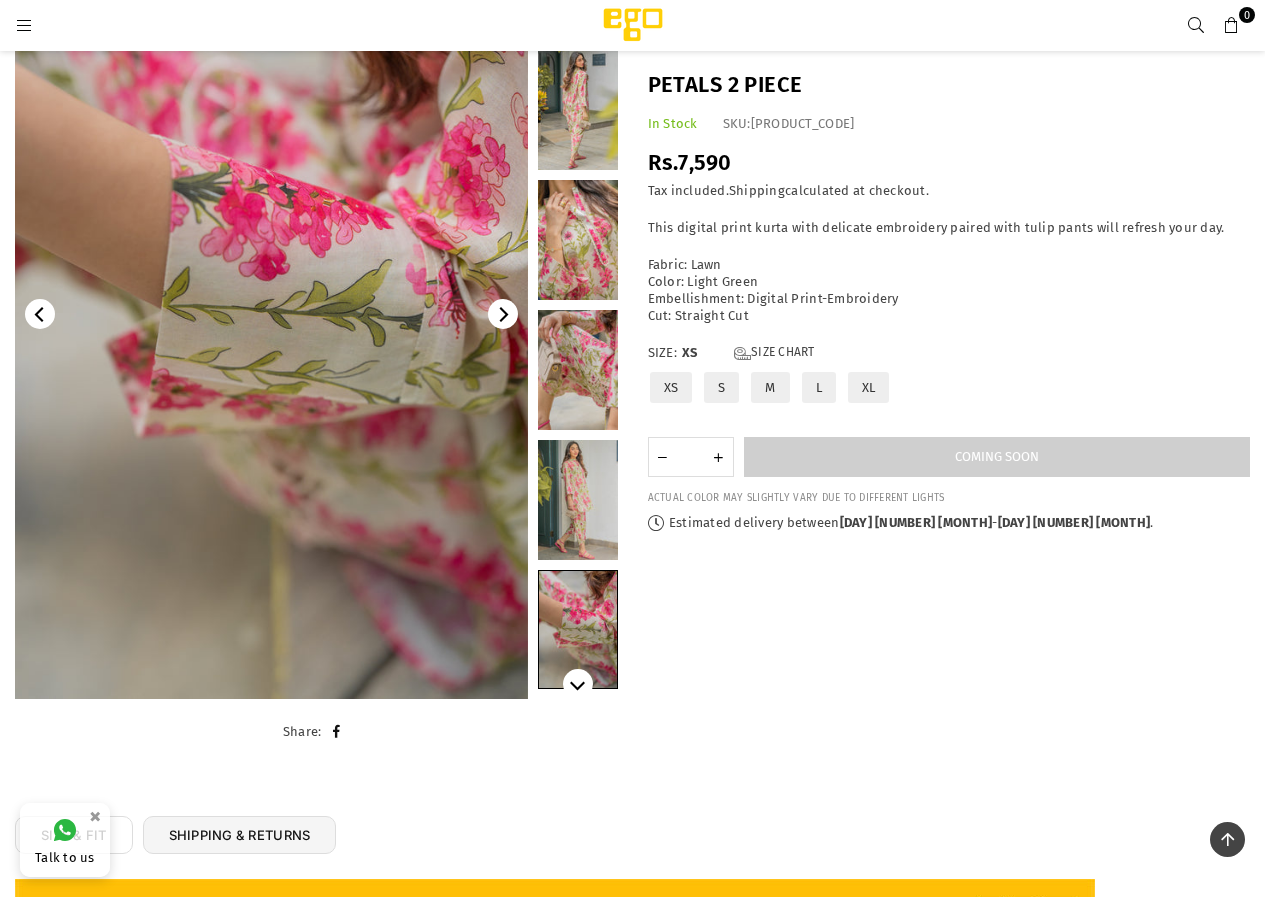 scroll, scrollTop: 0, scrollLeft: 0, axis: both 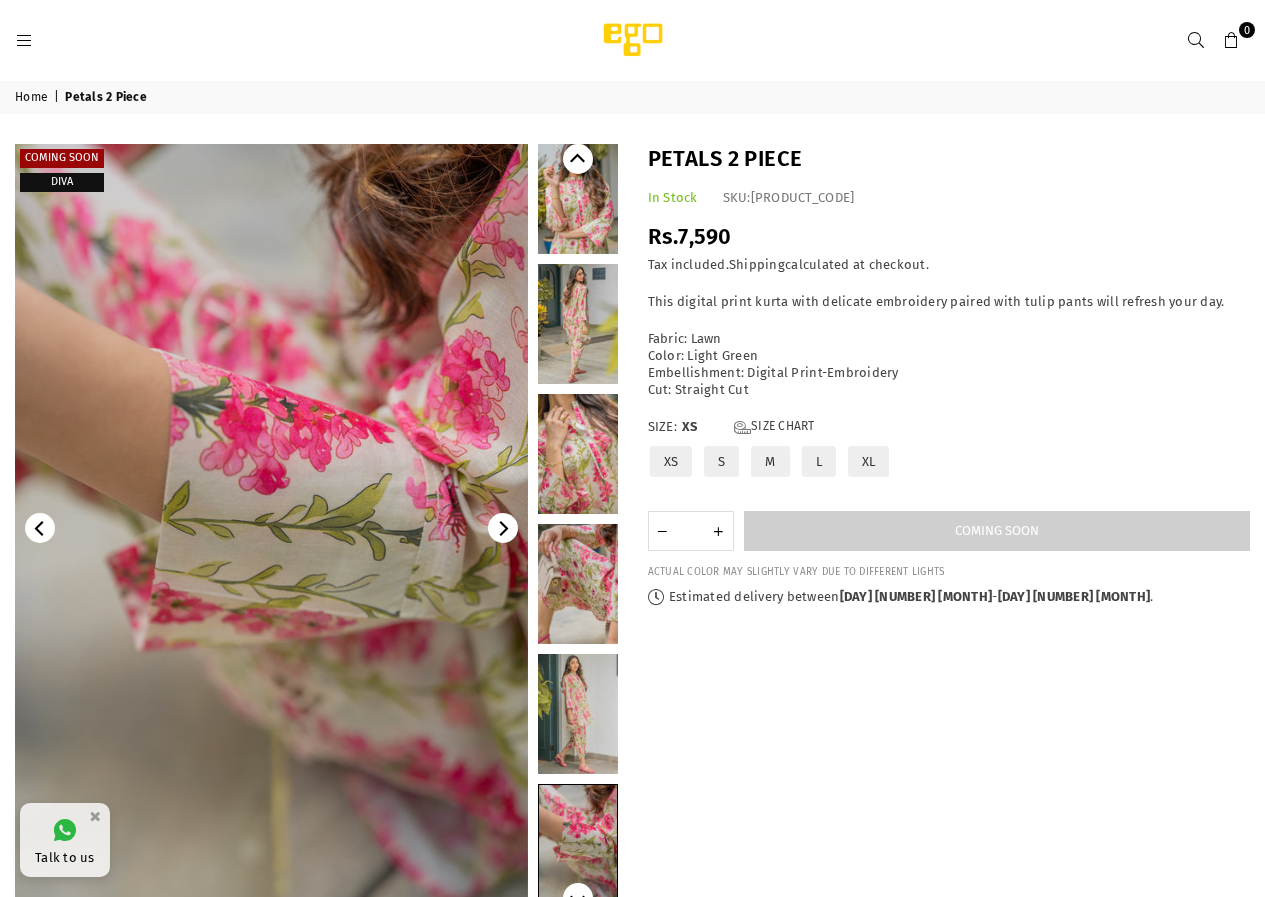 click at bounding box center [578, 324] 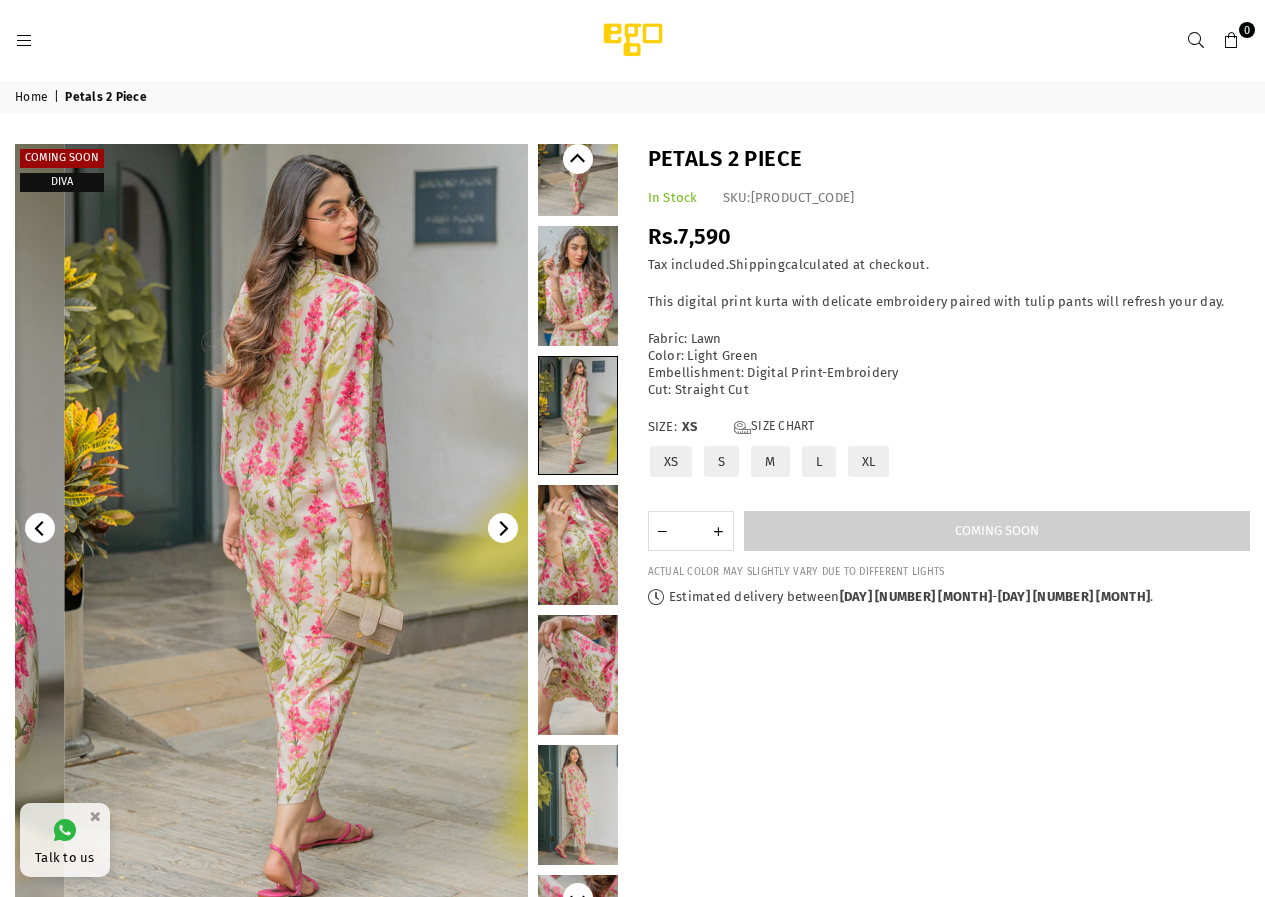 scroll, scrollTop: 0, scrollLeft: 0, axis: both 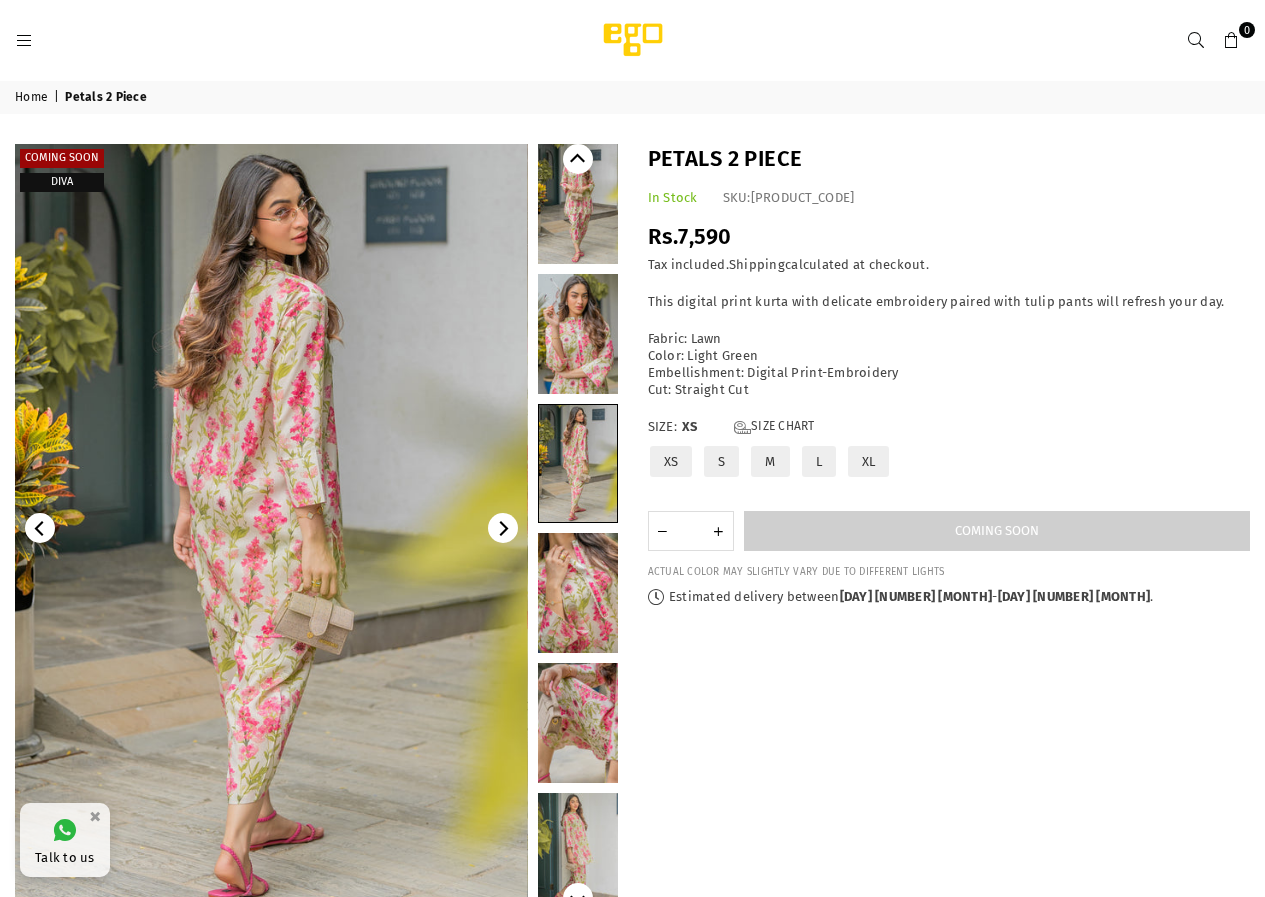 click at bounding box center (578, 204) 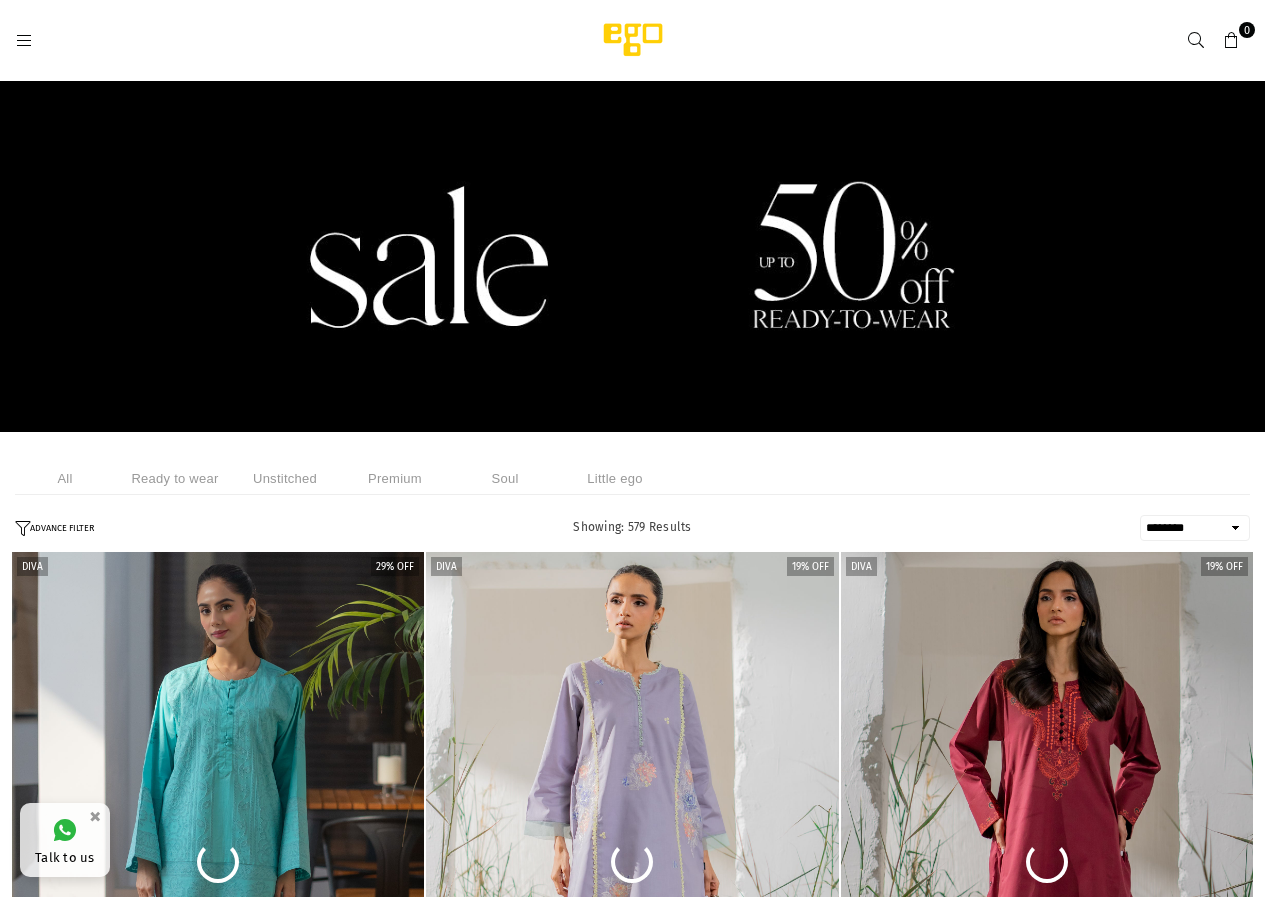select on "******" 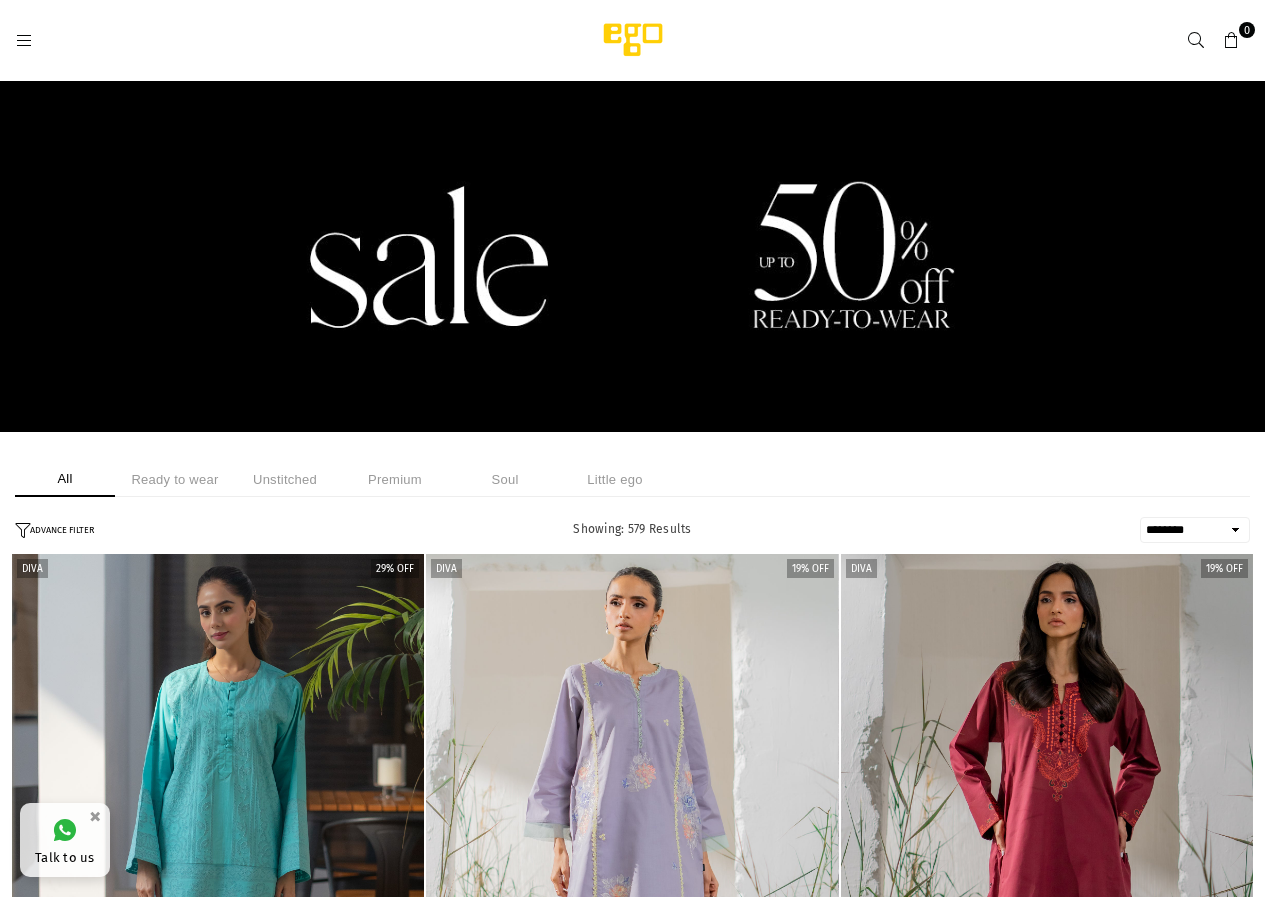 click on "Ready to wear" at bounding box center [175, 479] 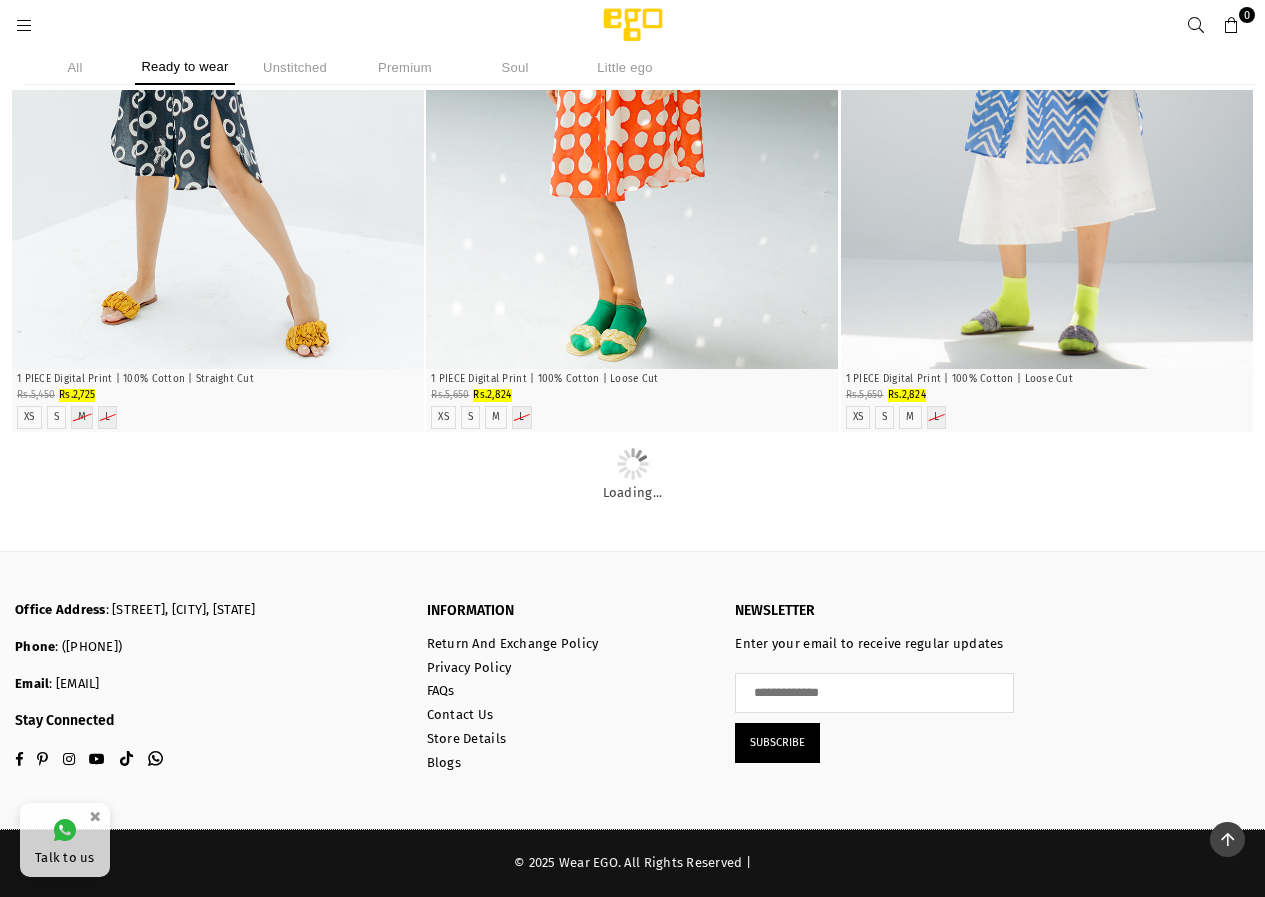 scroll, scrollTop: 81089, scrollLeft: 0, axis: vertical 